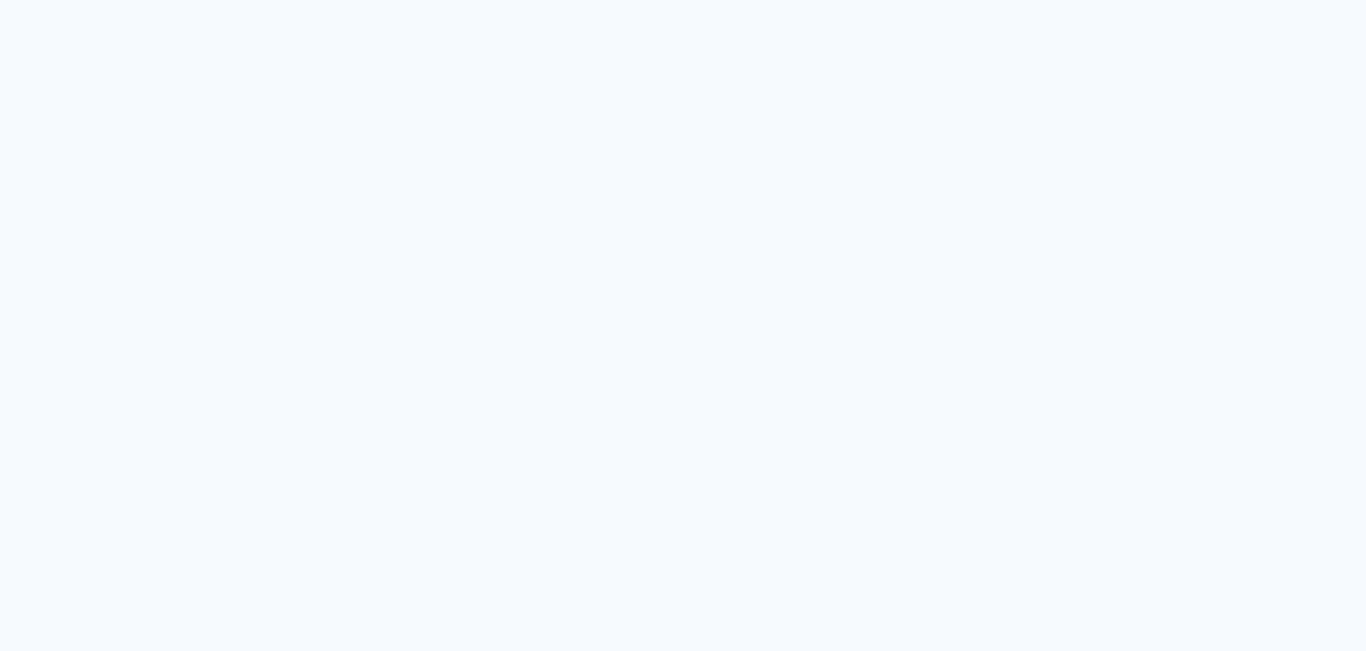 scroll, scrollTop: 0, scrollLeft: 0, axis: both 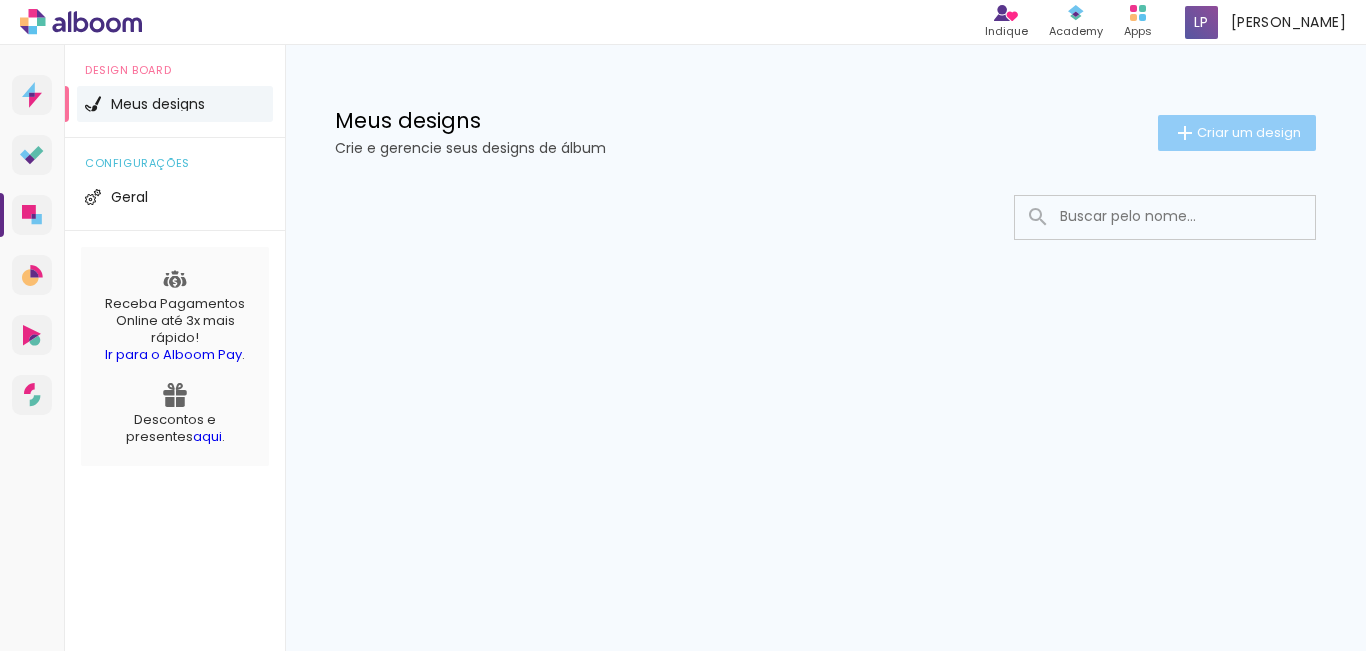click on "Criar um design" 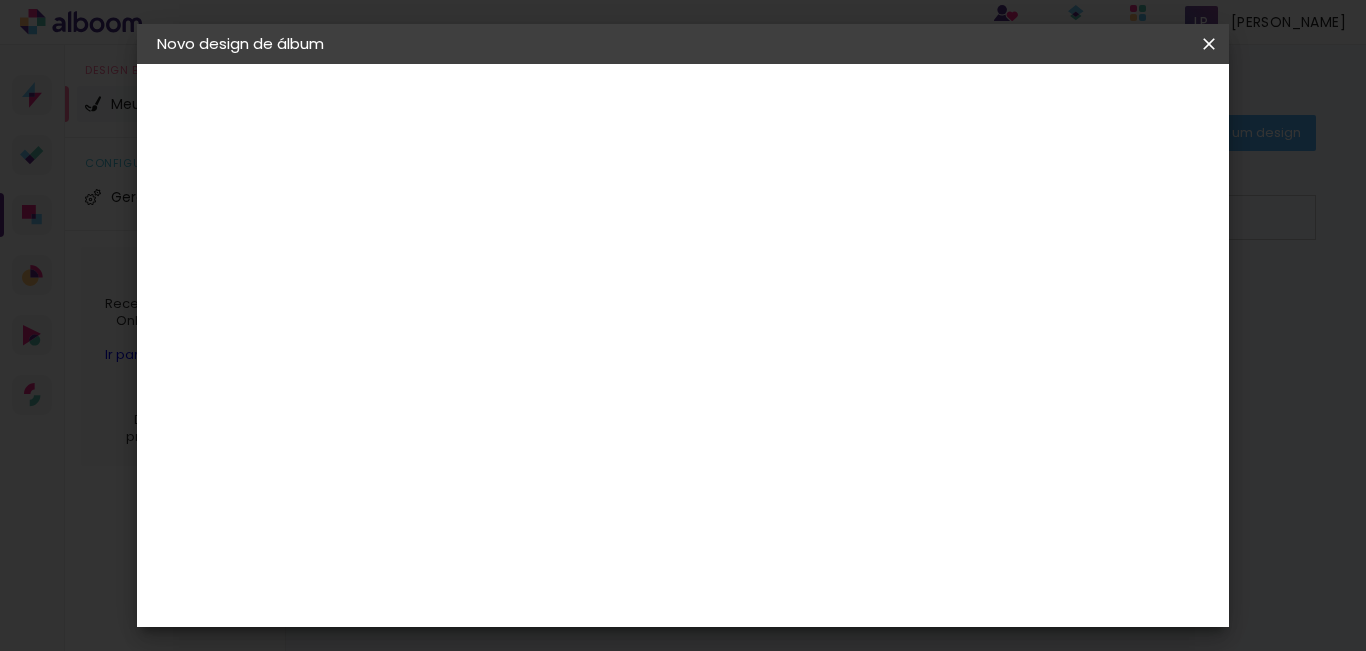 click at bounding box center (484, 268) 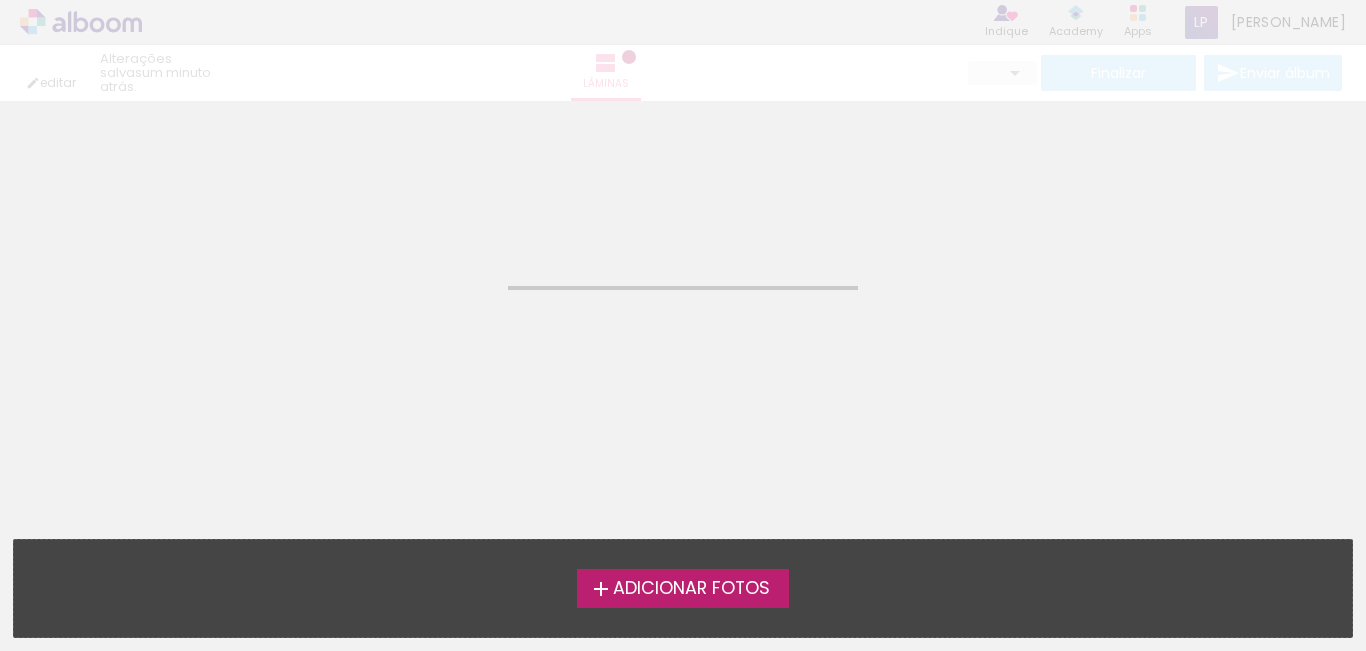 click on "Adicionar Fotos" at bounding box center [691, 589] 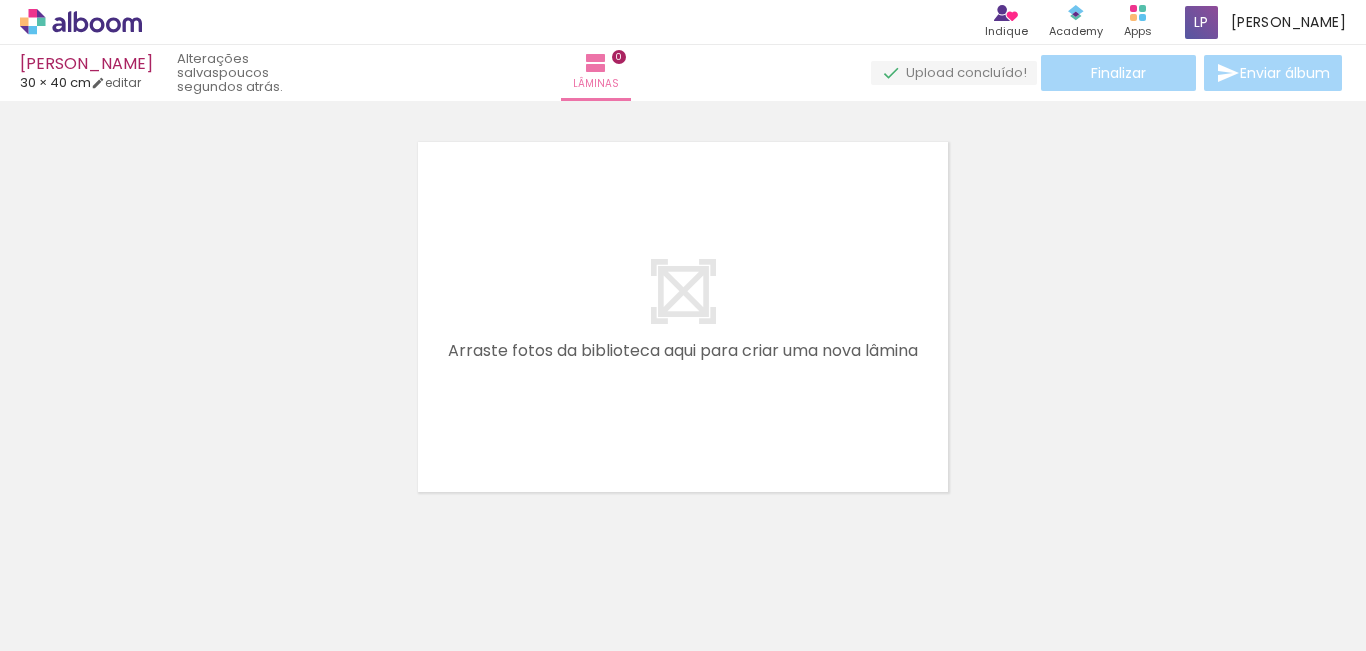 scroll, scrollTop: 26, scrollLeft: 0, axis: vertical 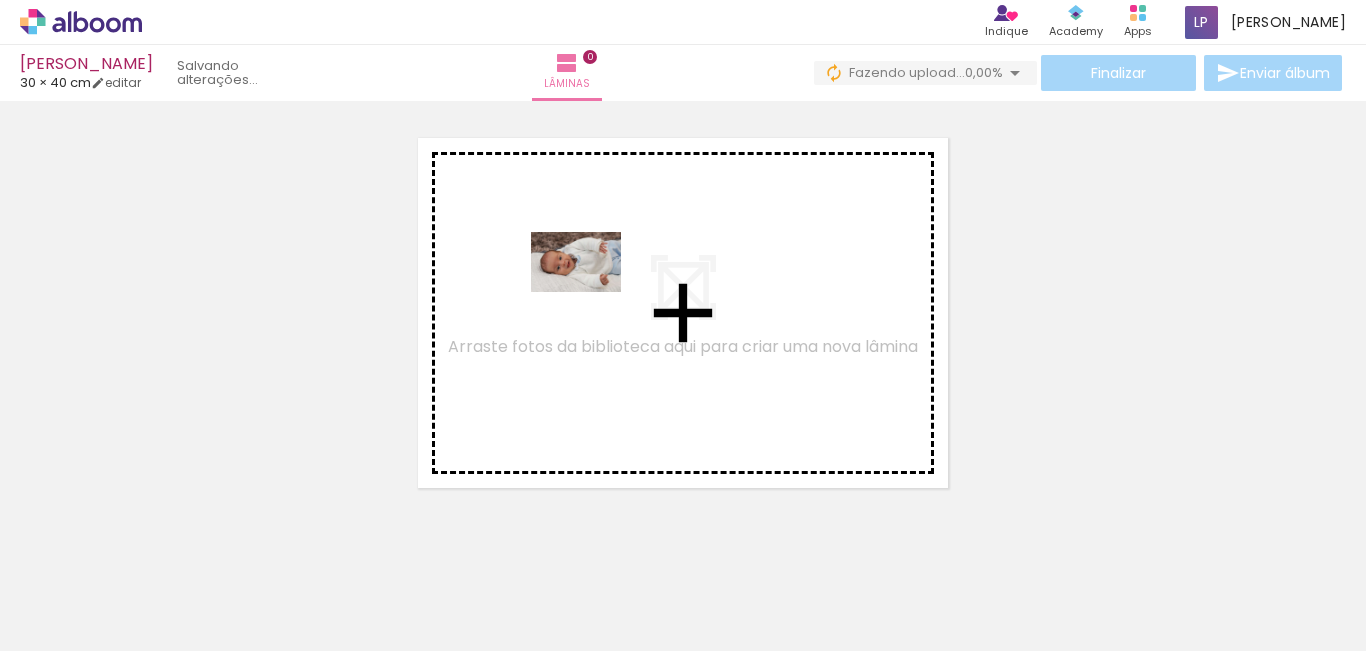drag, startPoint x: 226, startPoint y: 600, endPoint x: 616, endPoint y: 283, distance: 502.58234 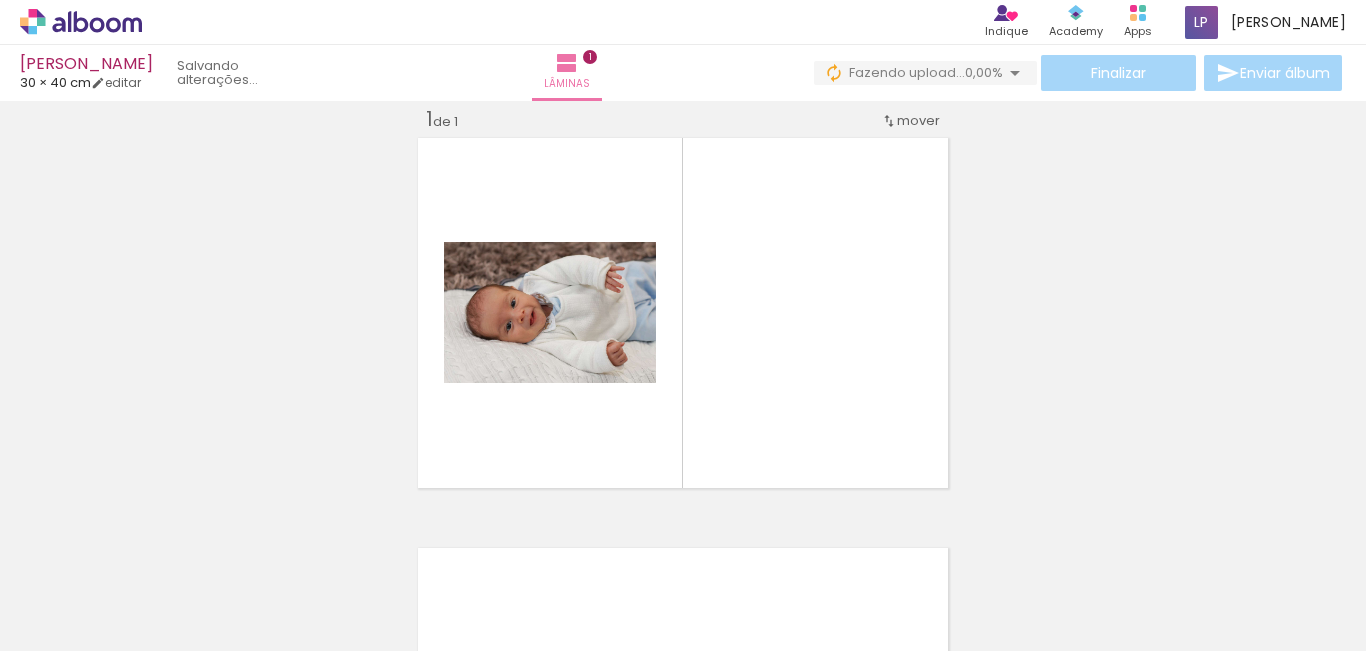 scroll, scrollTop: 0, scrollLeft: 0, axis: both 